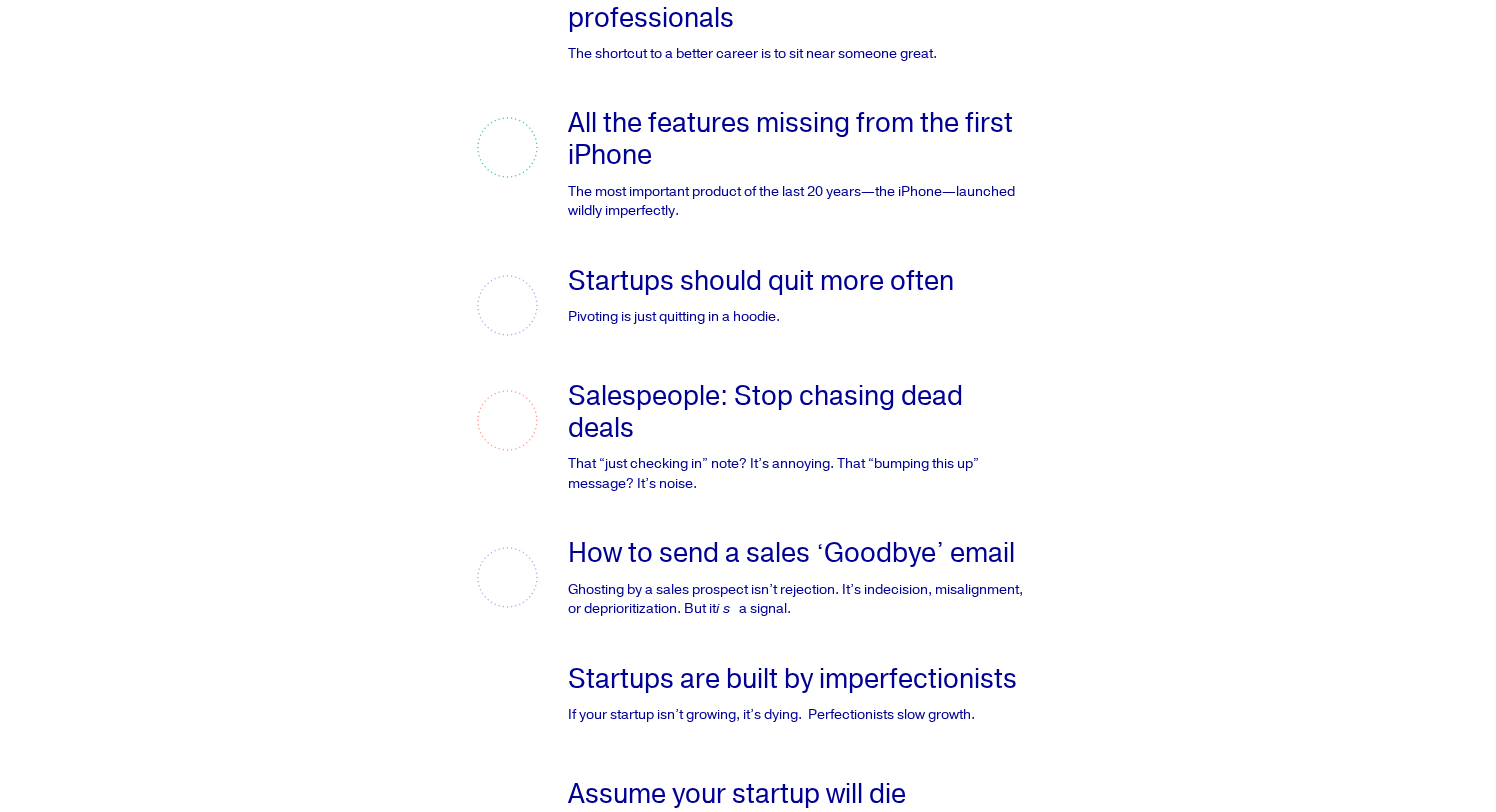 scroll, scrollTop: 0, scrollLeft: 0, axis: both 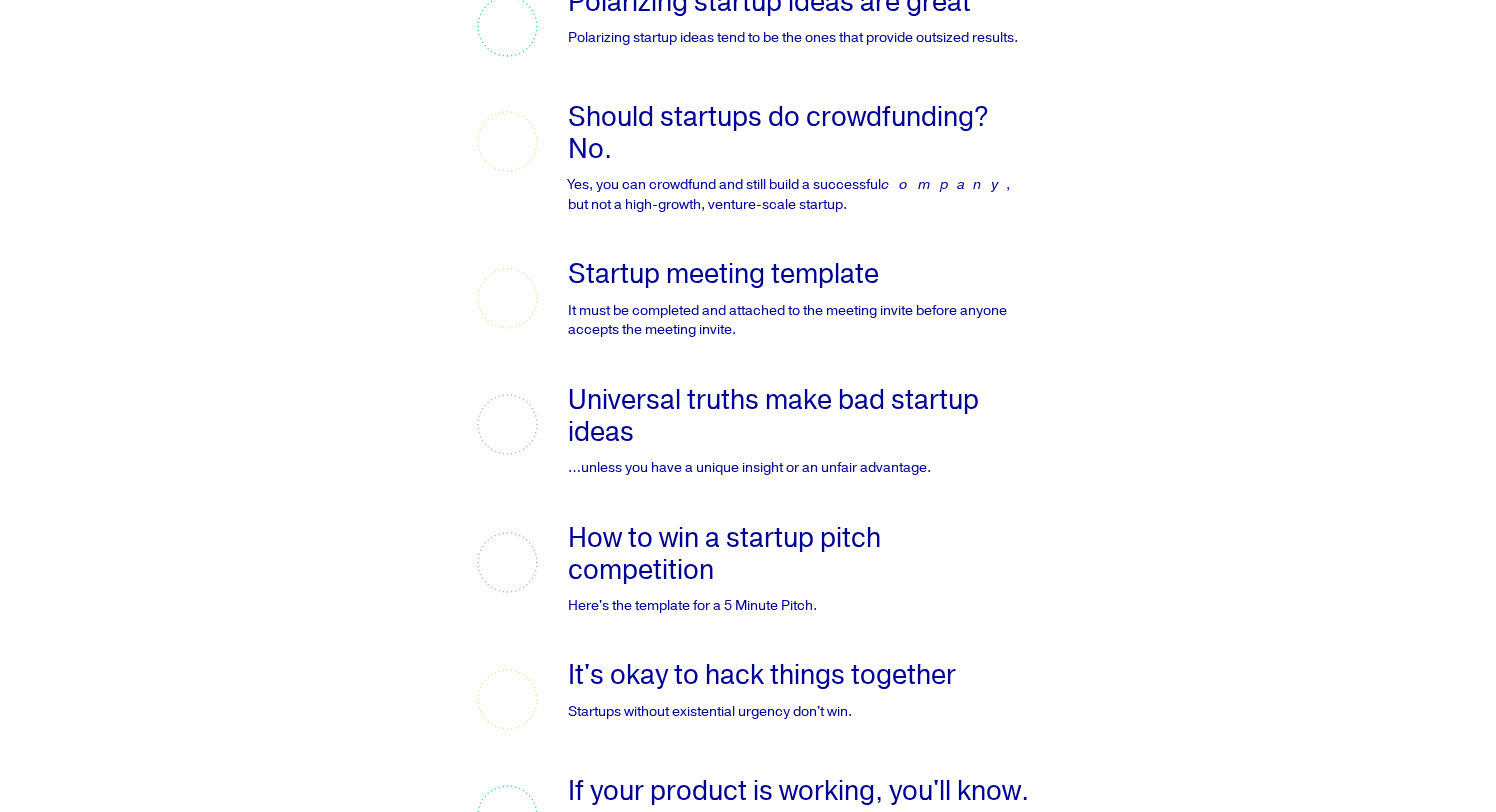 click on "Startup meeting template" at bounding box center (723, 274) 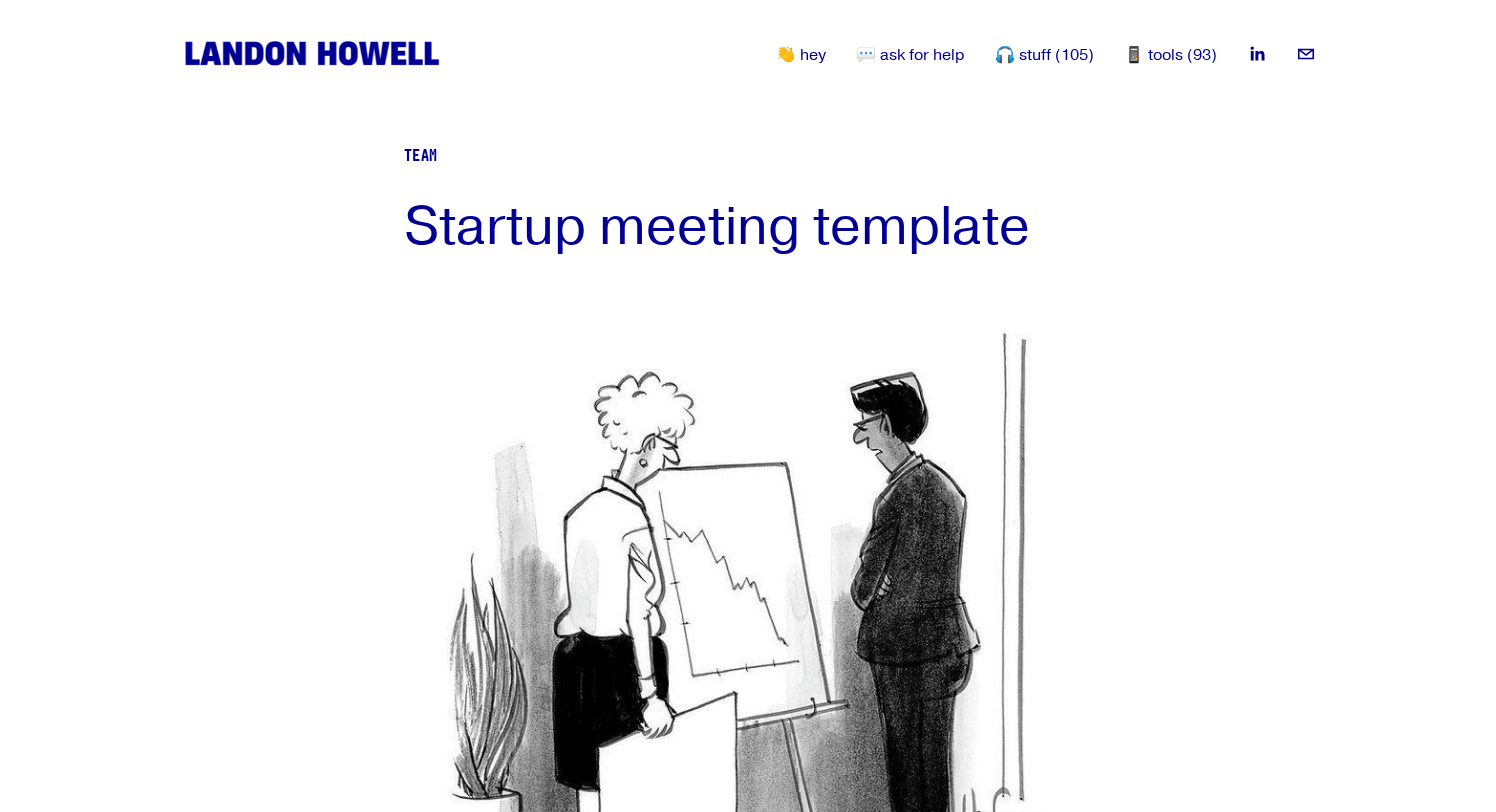 scroll, scrollTop: 0, scrollLeft: 0, axis: both 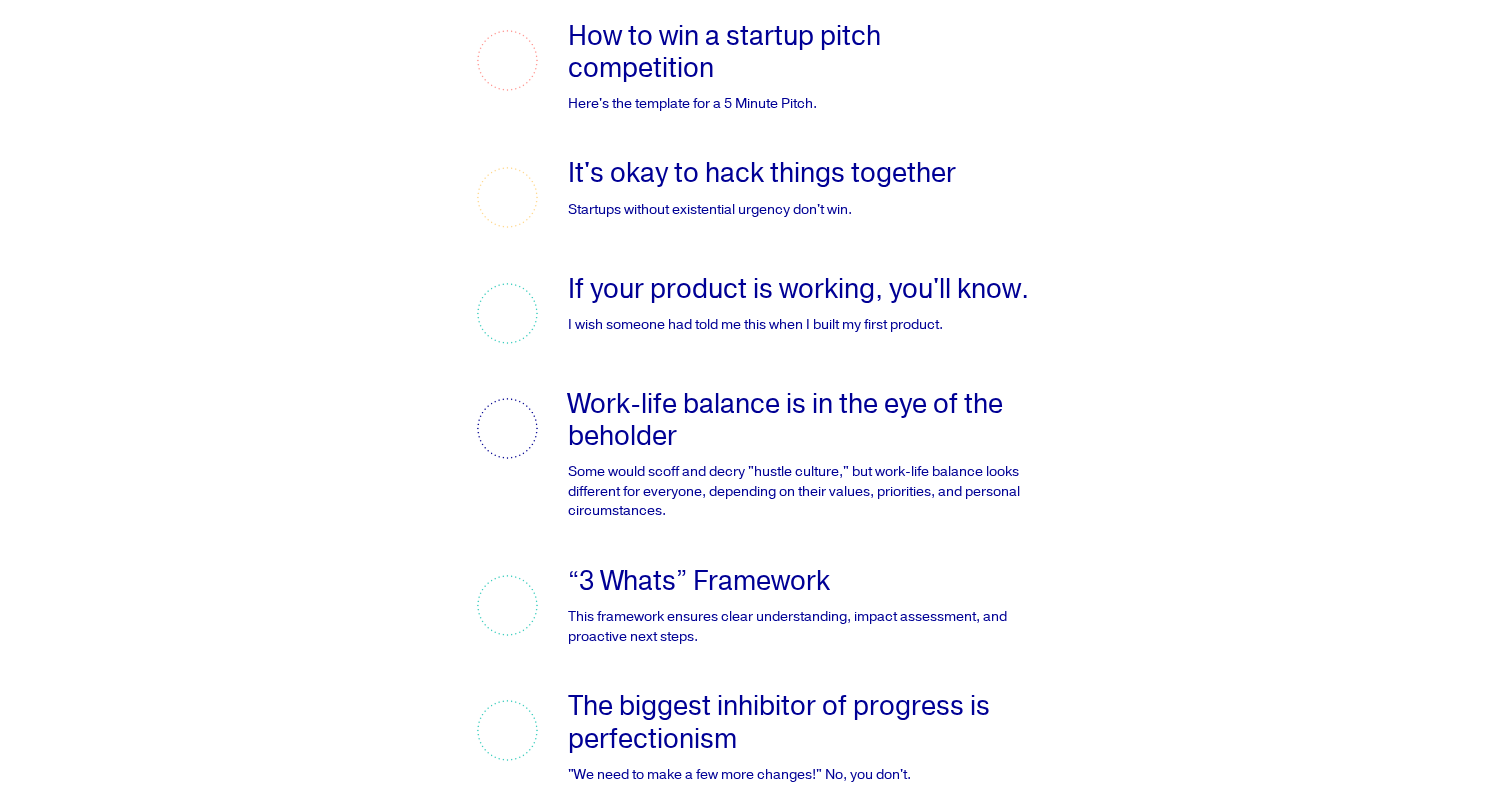 click on "It's okay to hack things together" at bounding box center [762, 173] 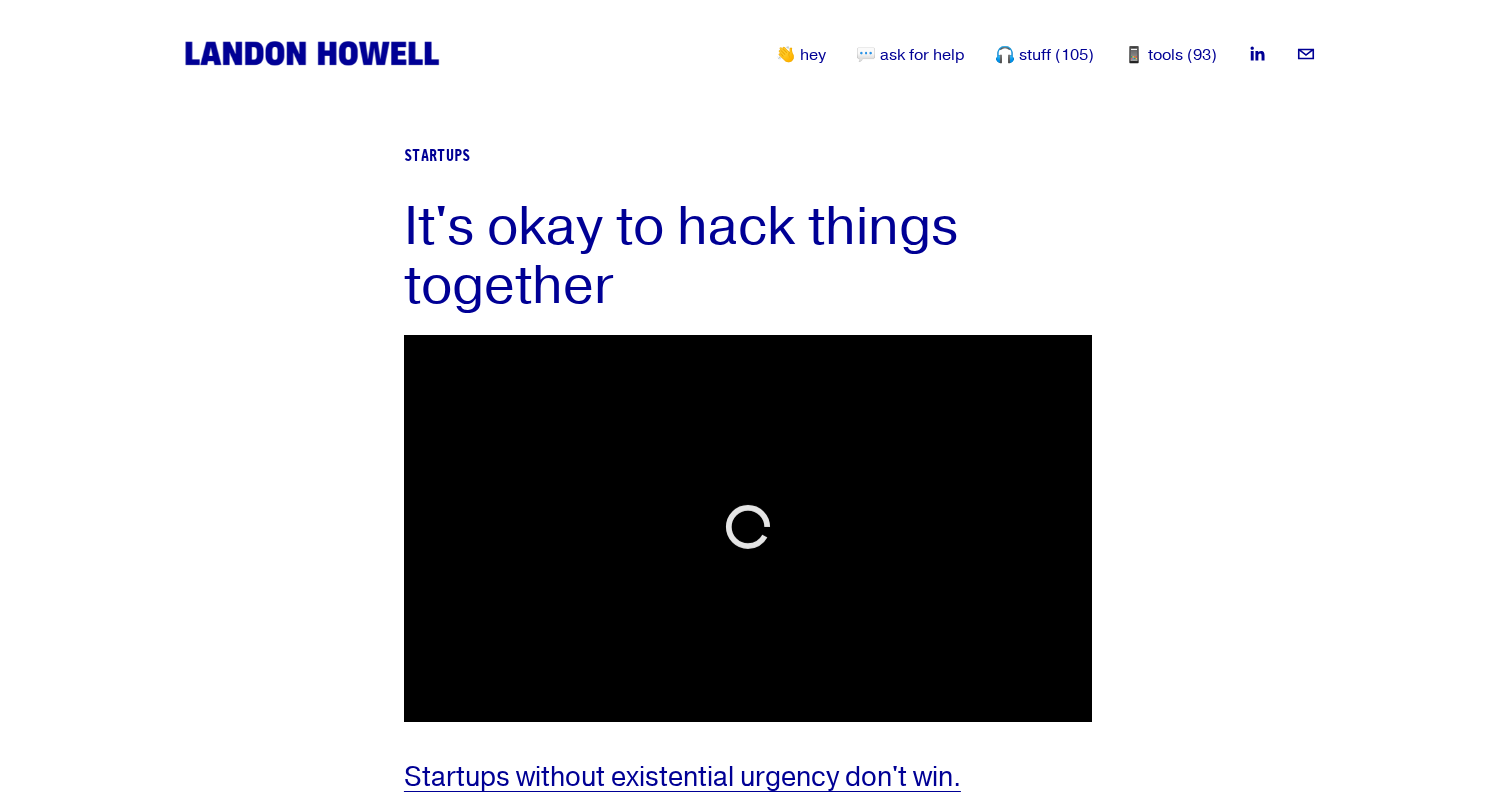 scroll, scrollTop: 0, scrollLeft: 0, axis: both 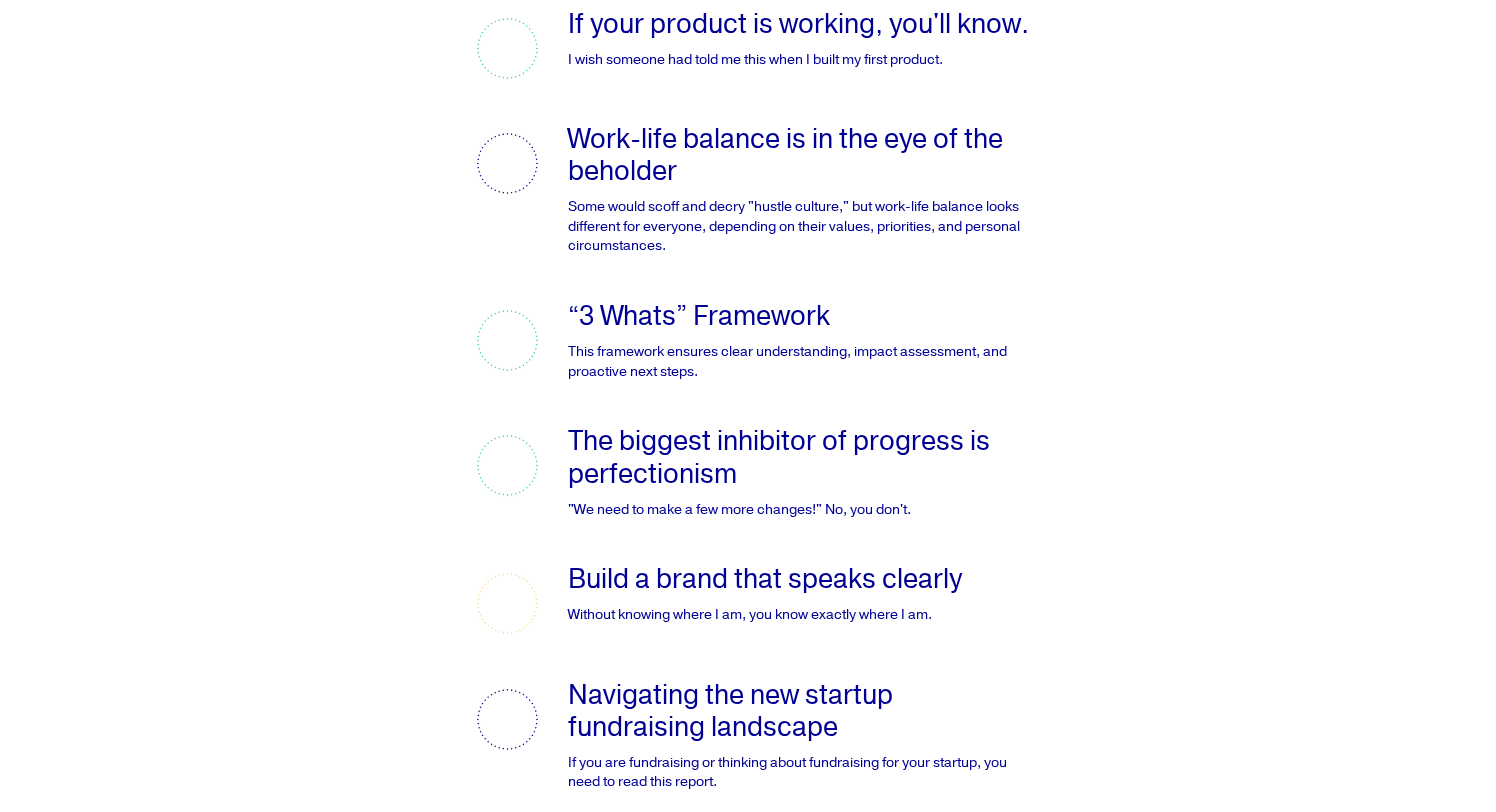 click on "The biggest inhibitor of progress is perfectionism" at bounding box center (779, 457) 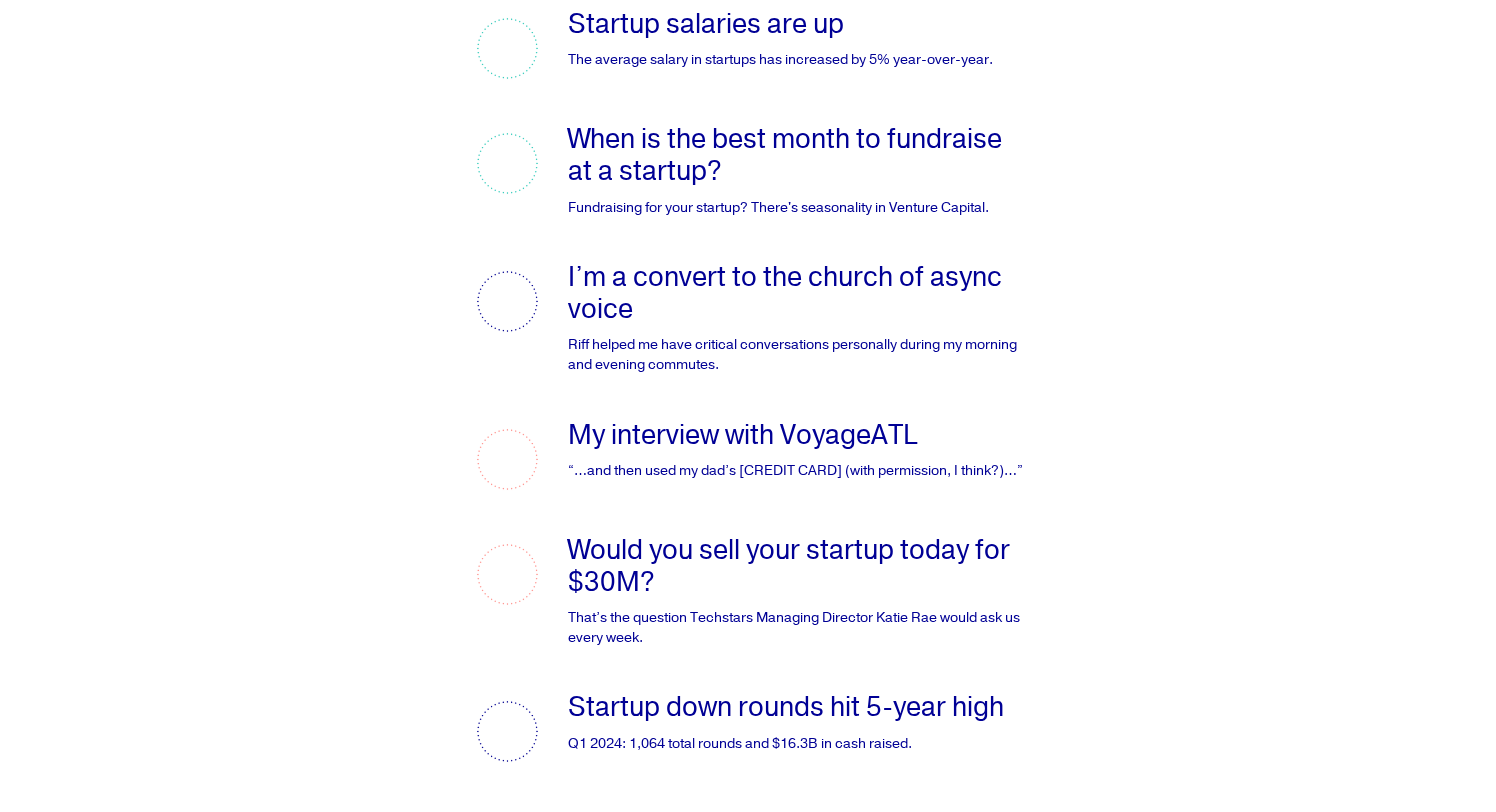scroll, scrollTop: 3589, scrollLeft: 0, axis: vertical 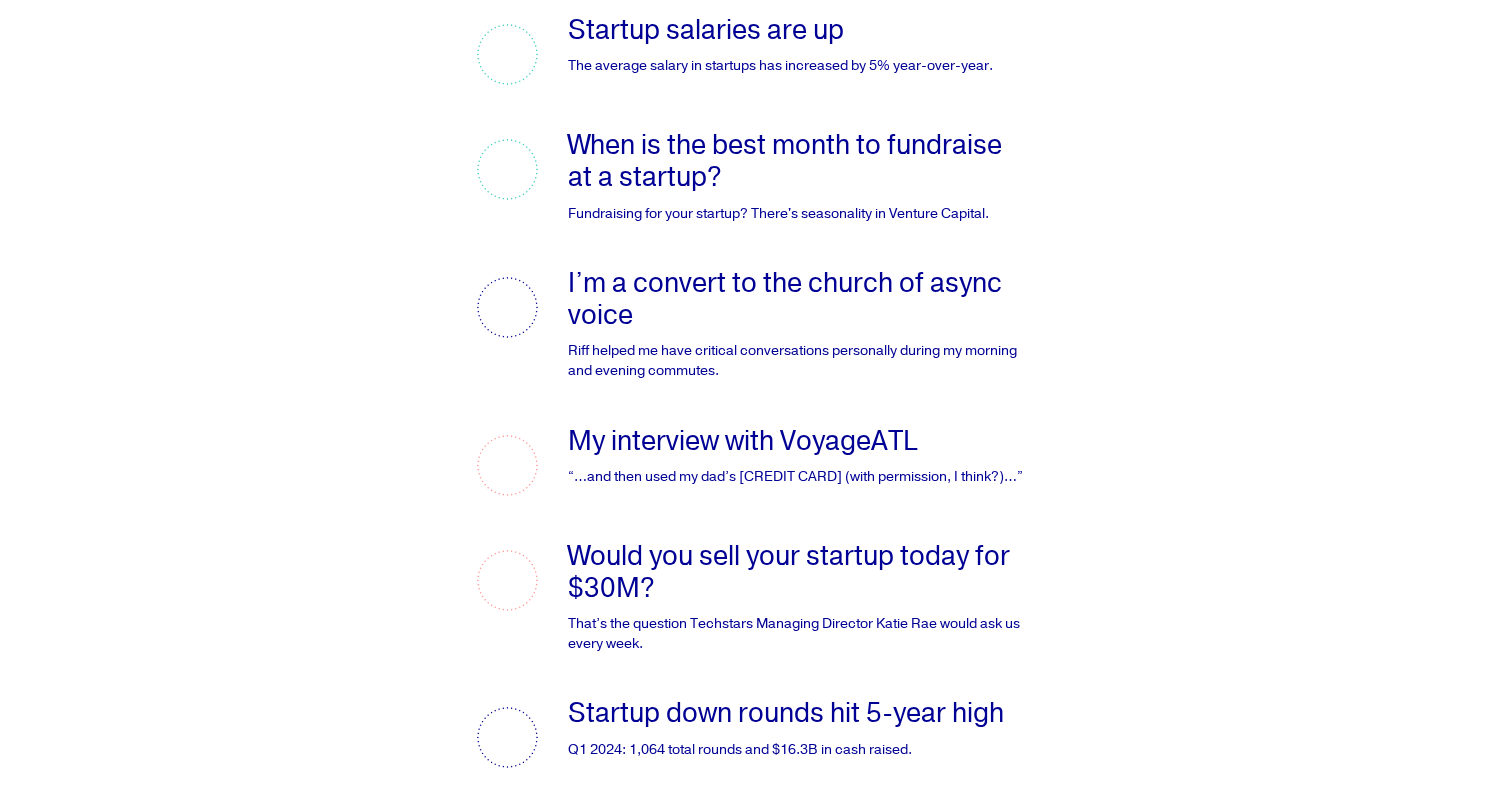 click on "Startup salaries are up" at bounding box center [706, 30] 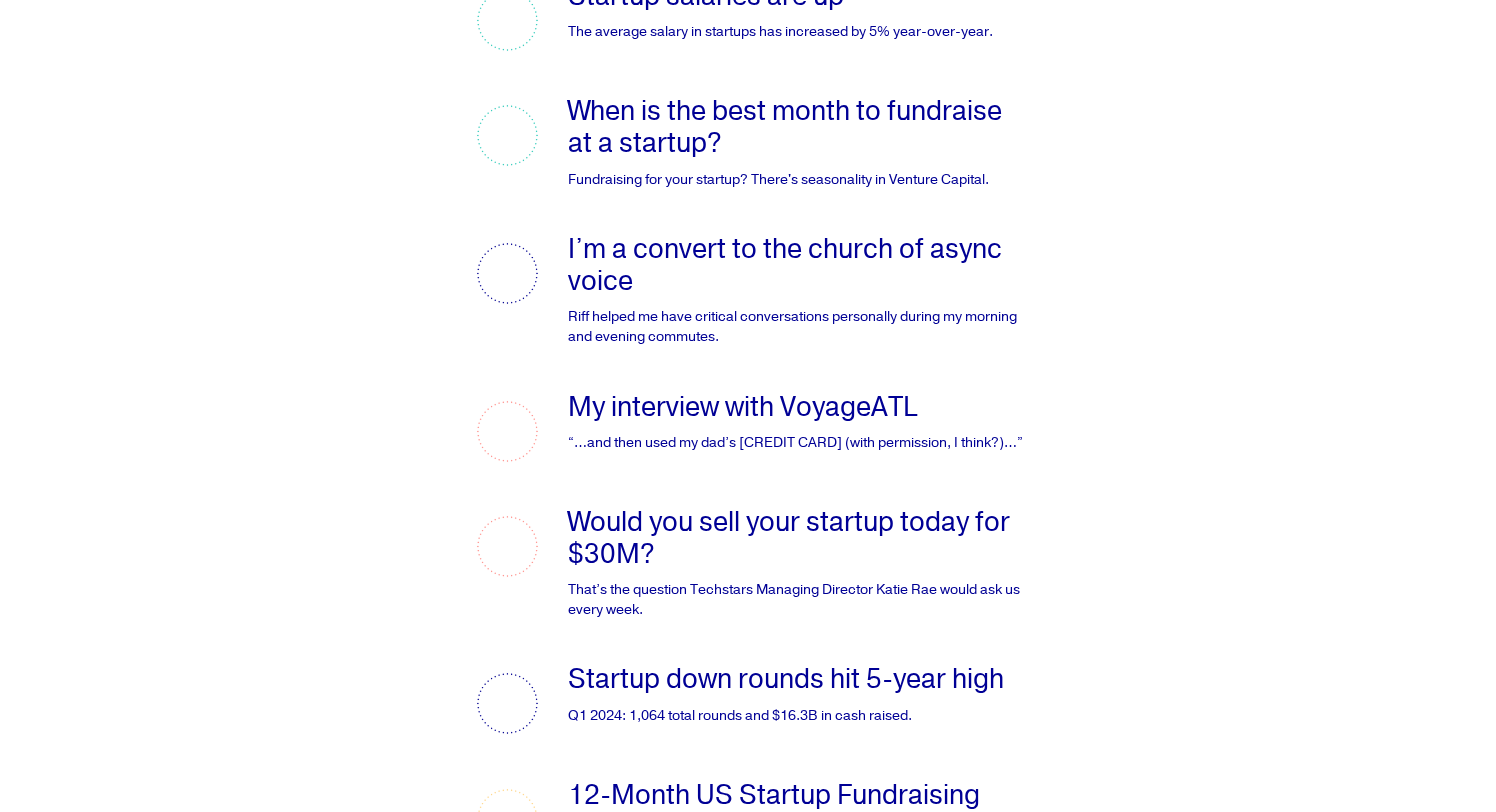 scroll, scrollTop: 3647, scrollLeft: 0, axis: vertical 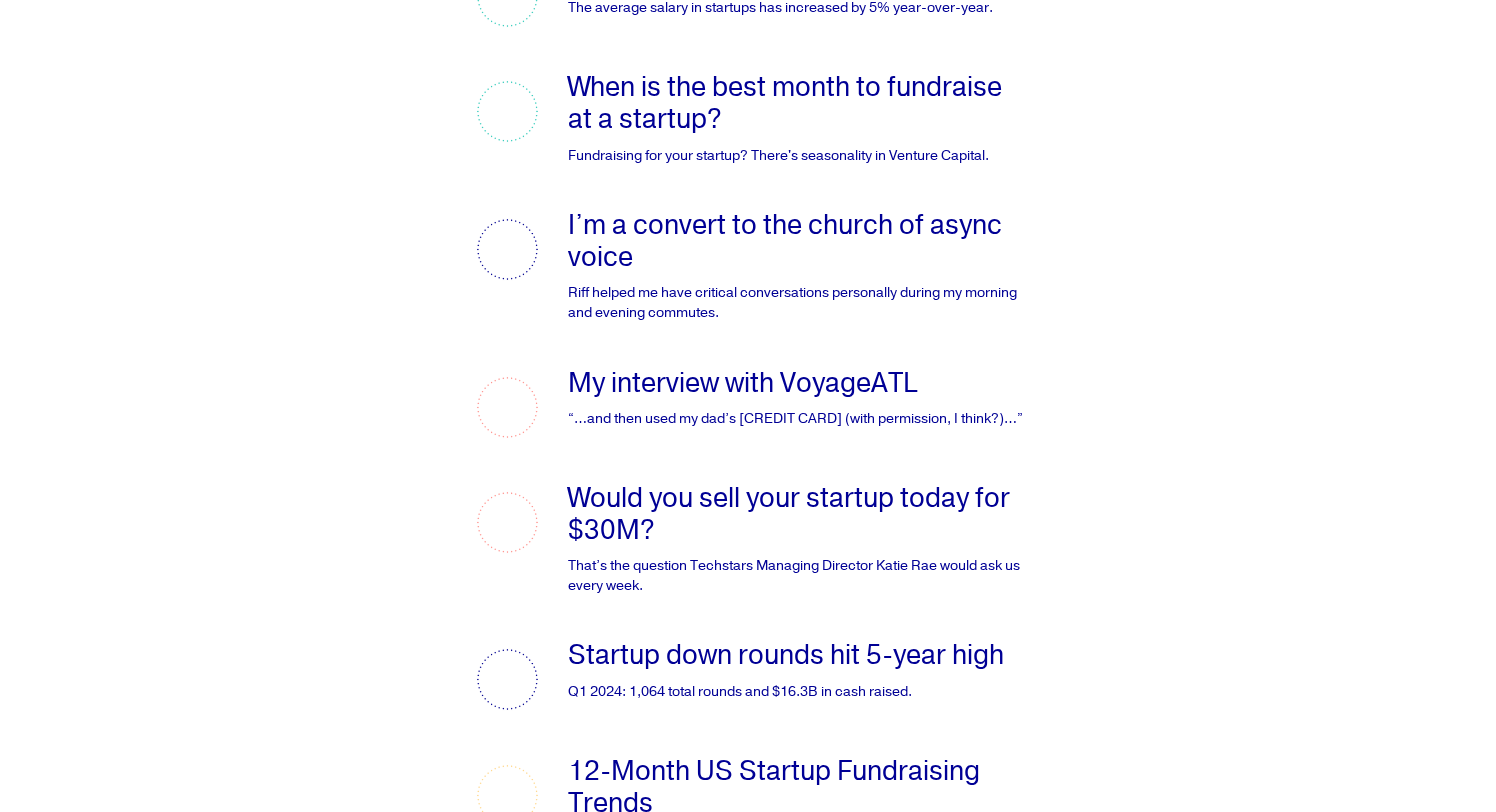 click on "Would you sell your startup today for $30M?" at bounding box center (789, 514) 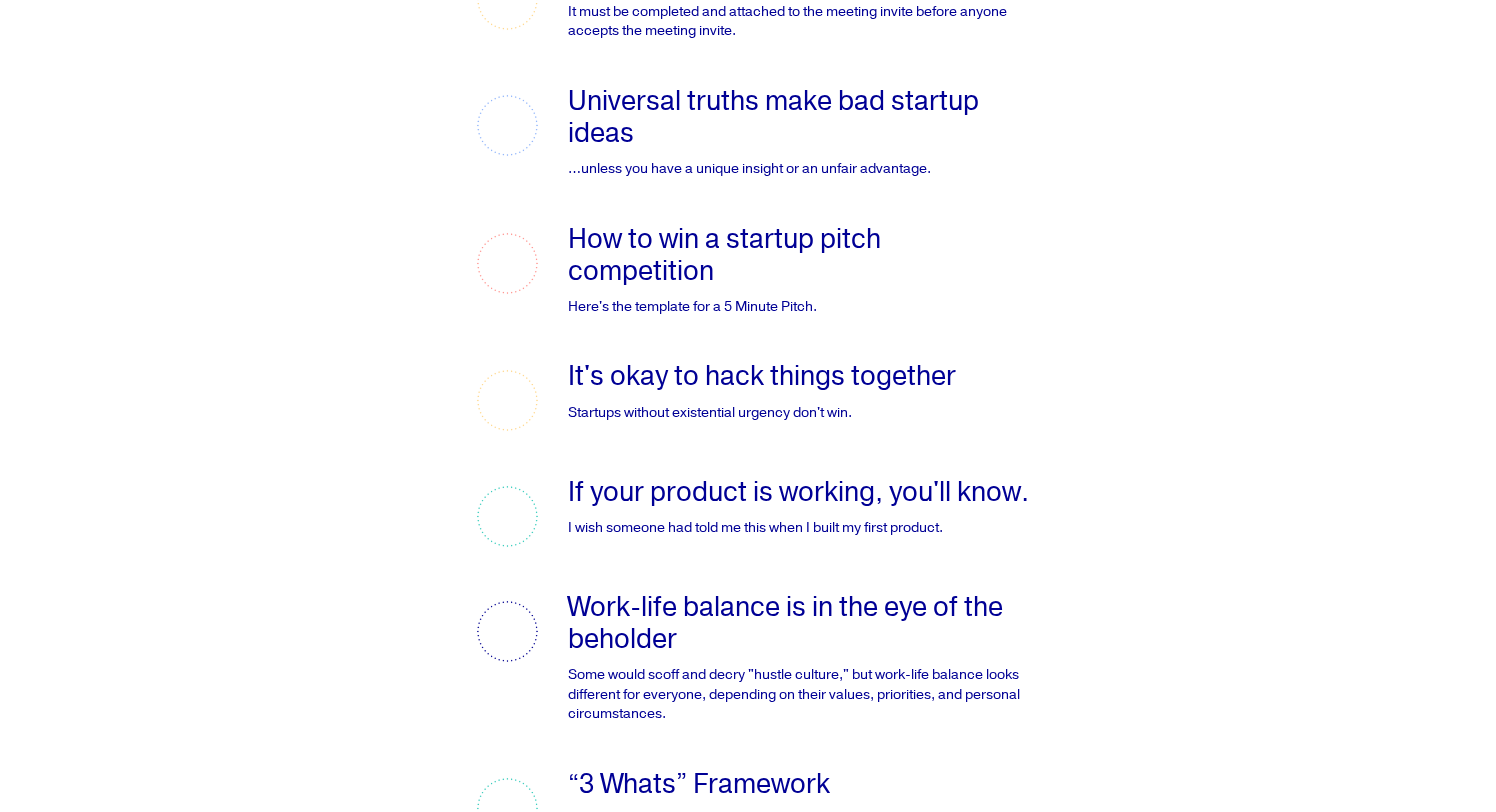 scroll, scrollTop: 0, scrollLeft: 0, axis: both 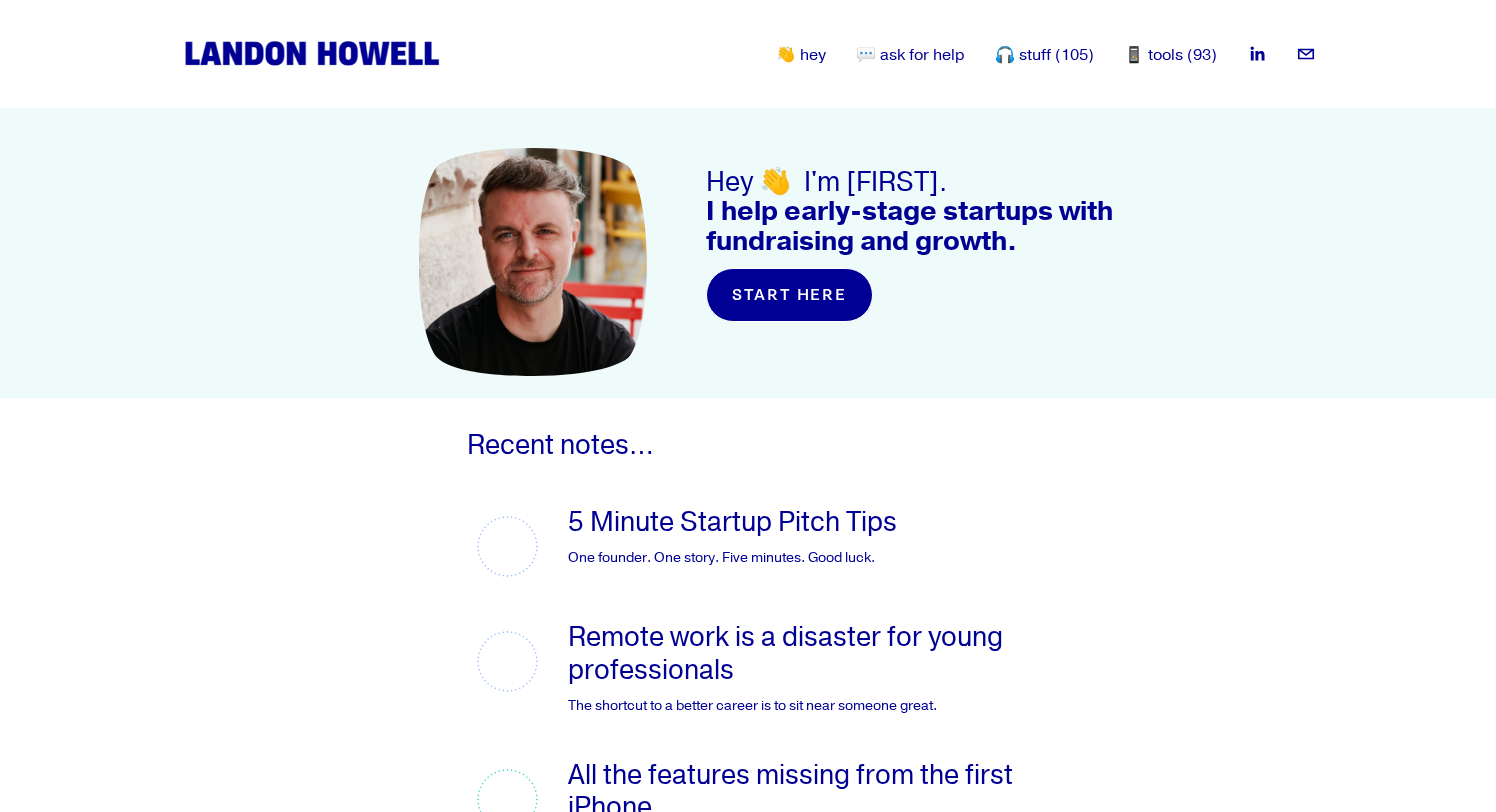 click at bounding box center [312, 53] 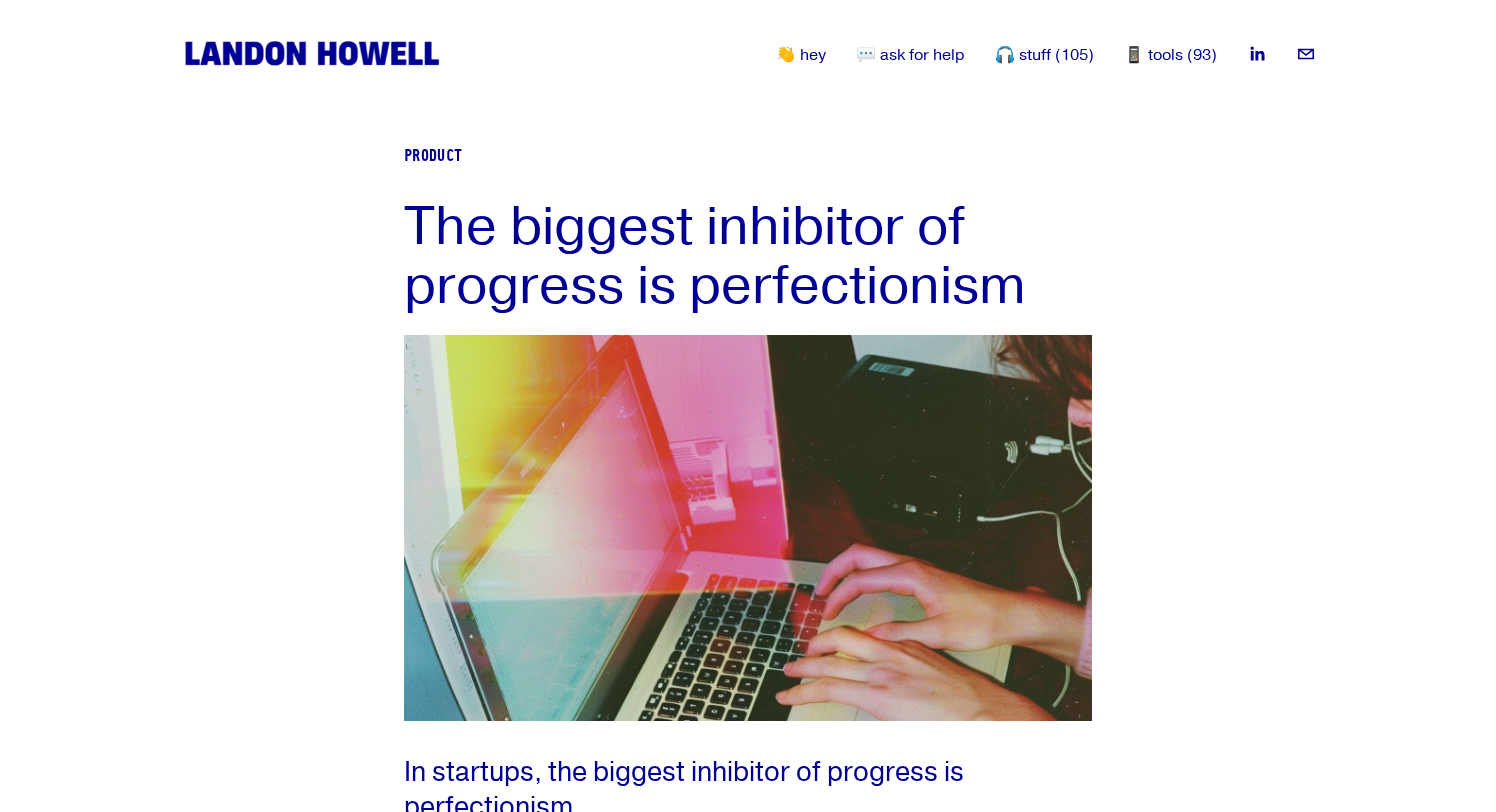 scroll, scrollTop: 0, scrollLeft: 0, axis: both 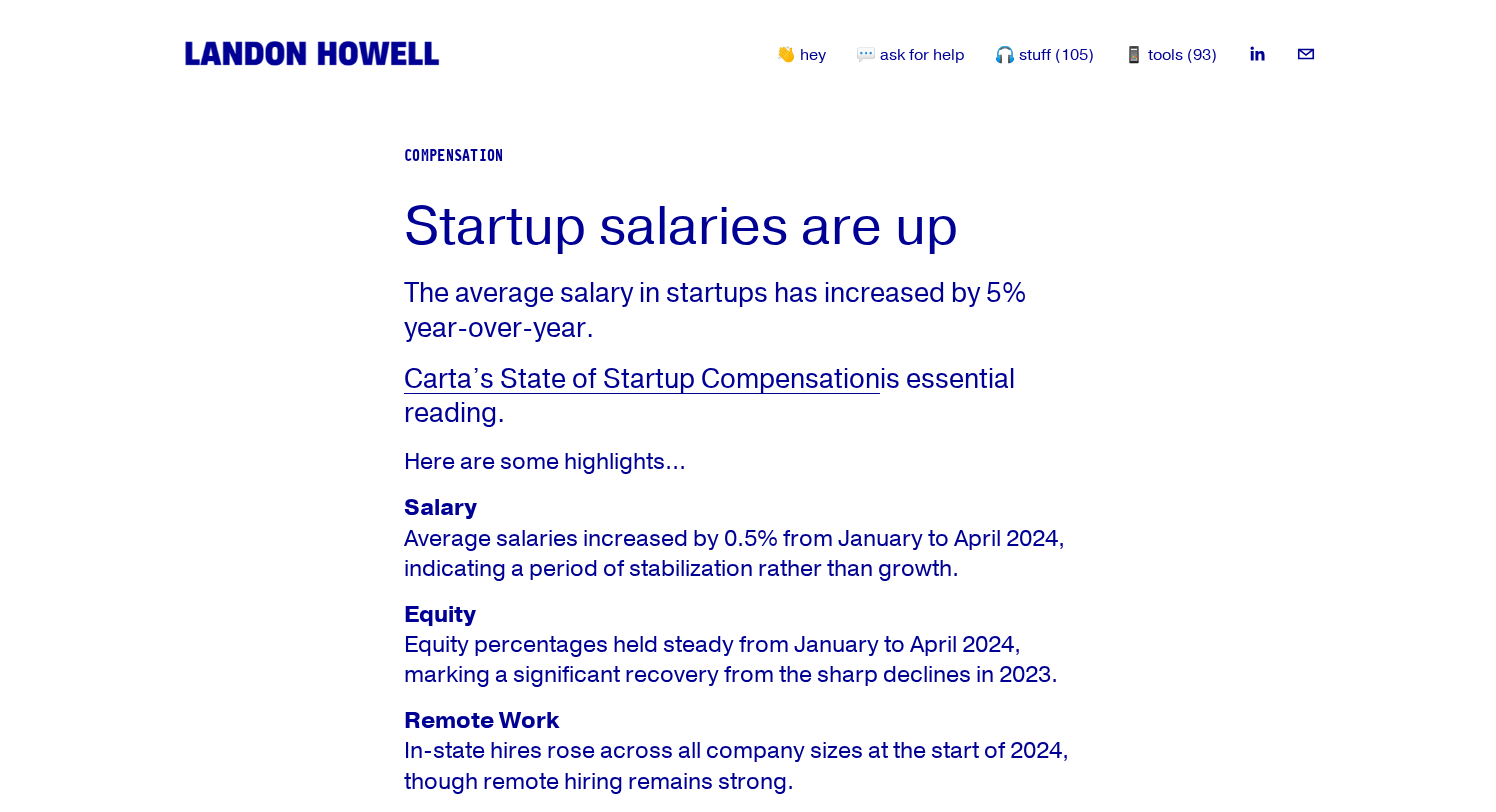 click on "Carta’s State of Startup Compensation" at bounding box center [642, 379] 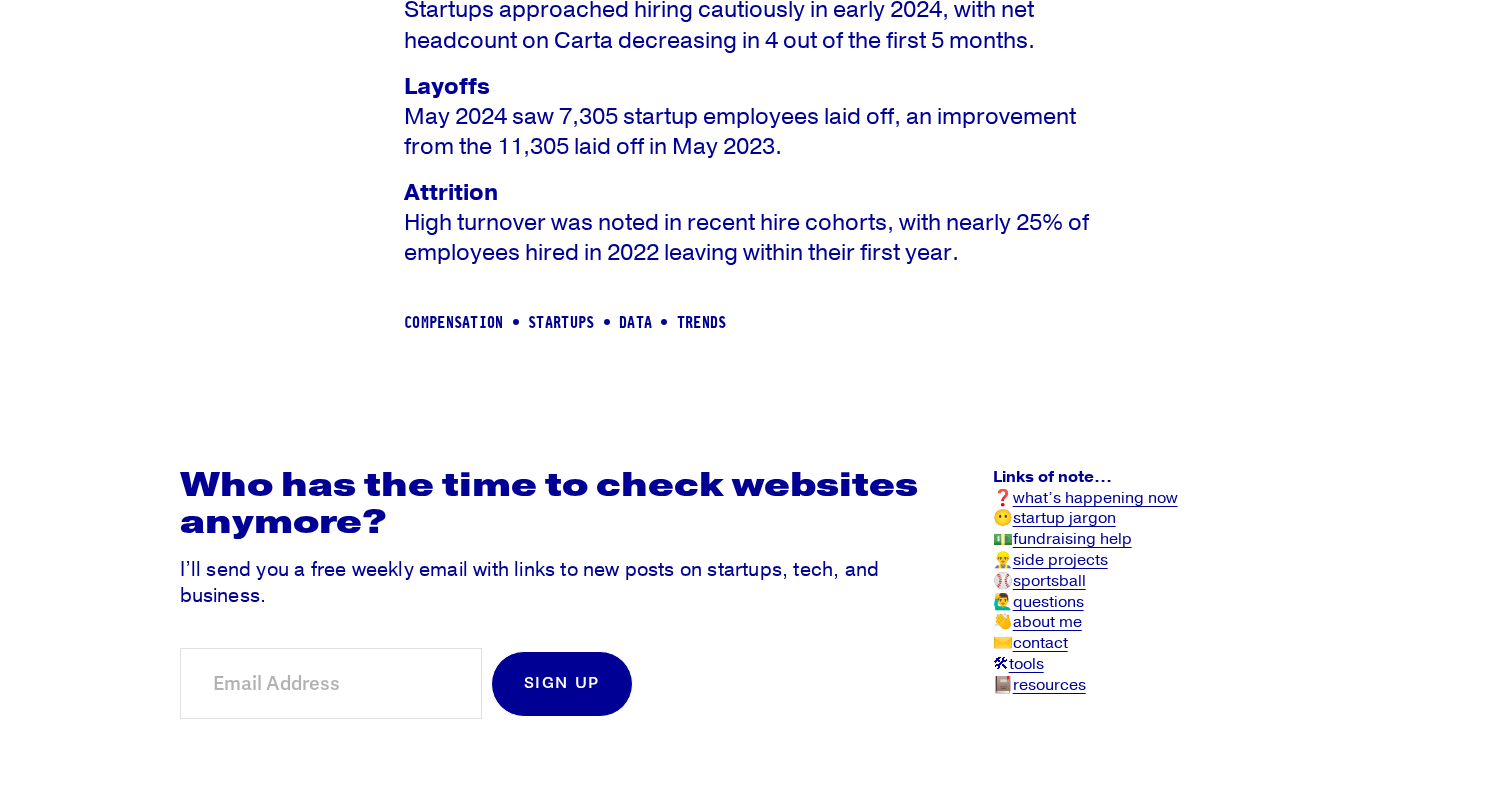 scroll, scrollTop: 1173, scrollLeft: 0, axis: vertical 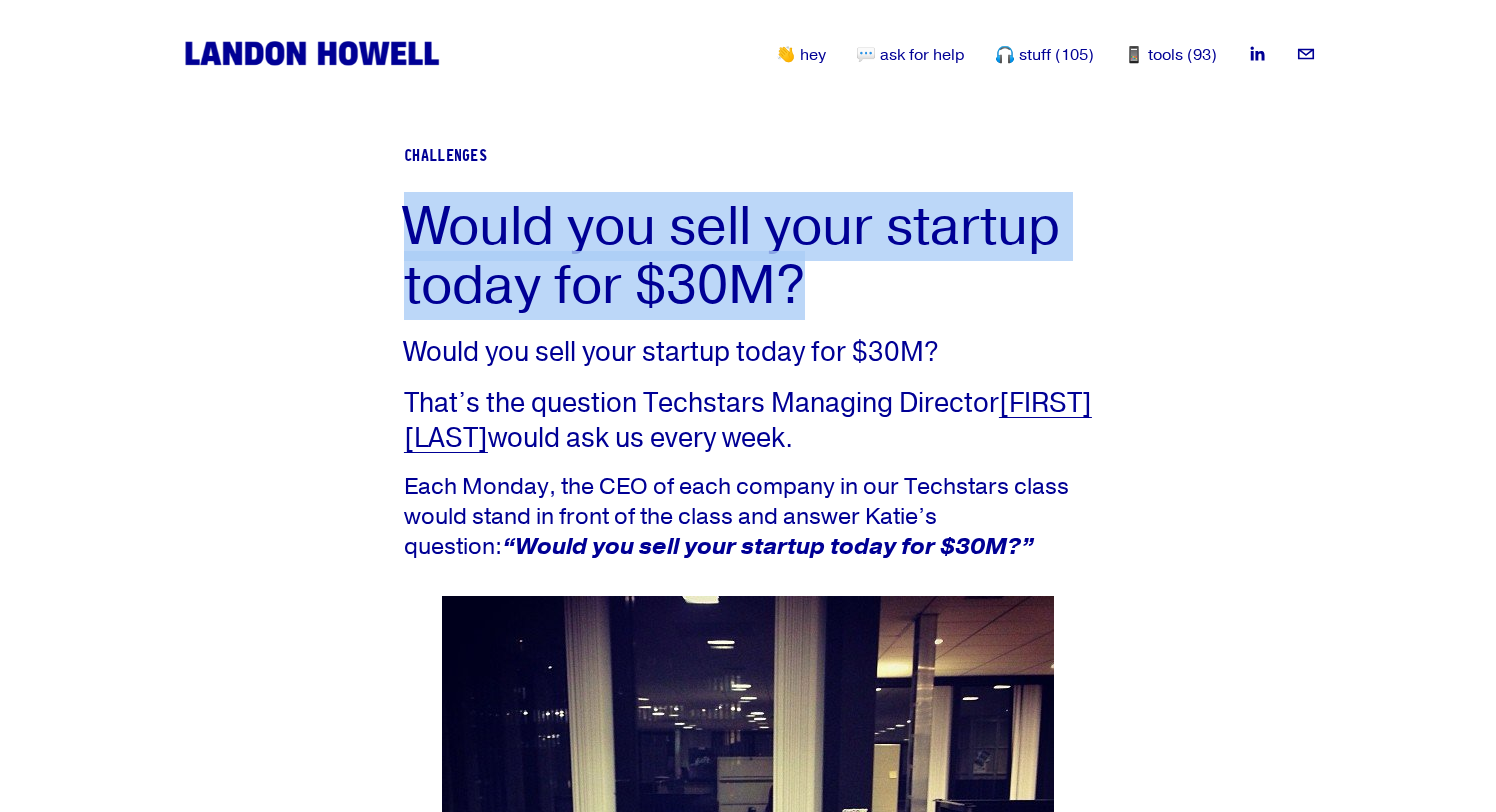 drag, startPoint x: 809, startPoint y: 263, endPoint x: 393, endPoint y: 231, distance: 417.22894 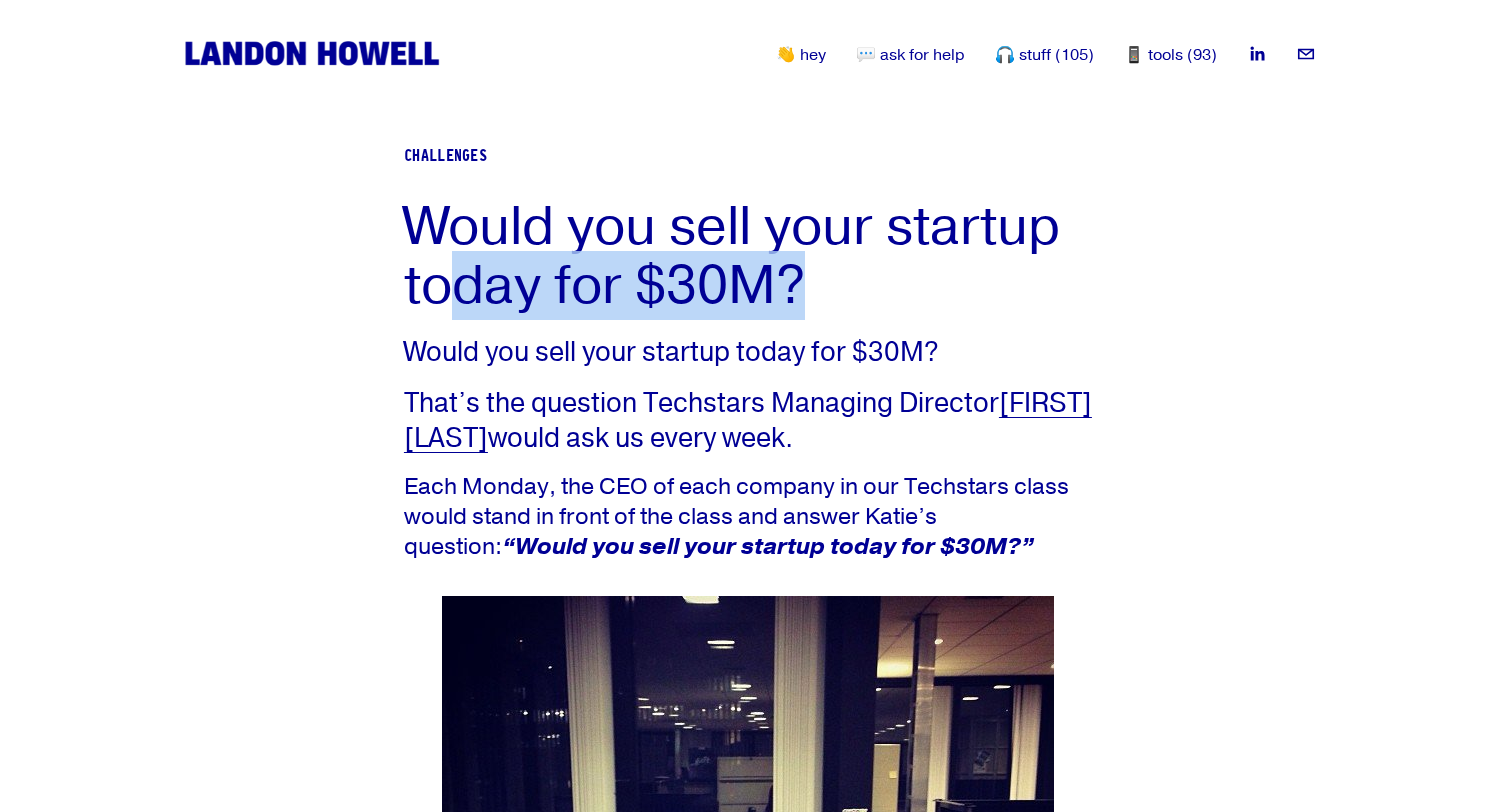 drag, startPoint x: 796, startPoint y: 292, endPoint x: 468, endPoint y: 284, distance: 328.09753 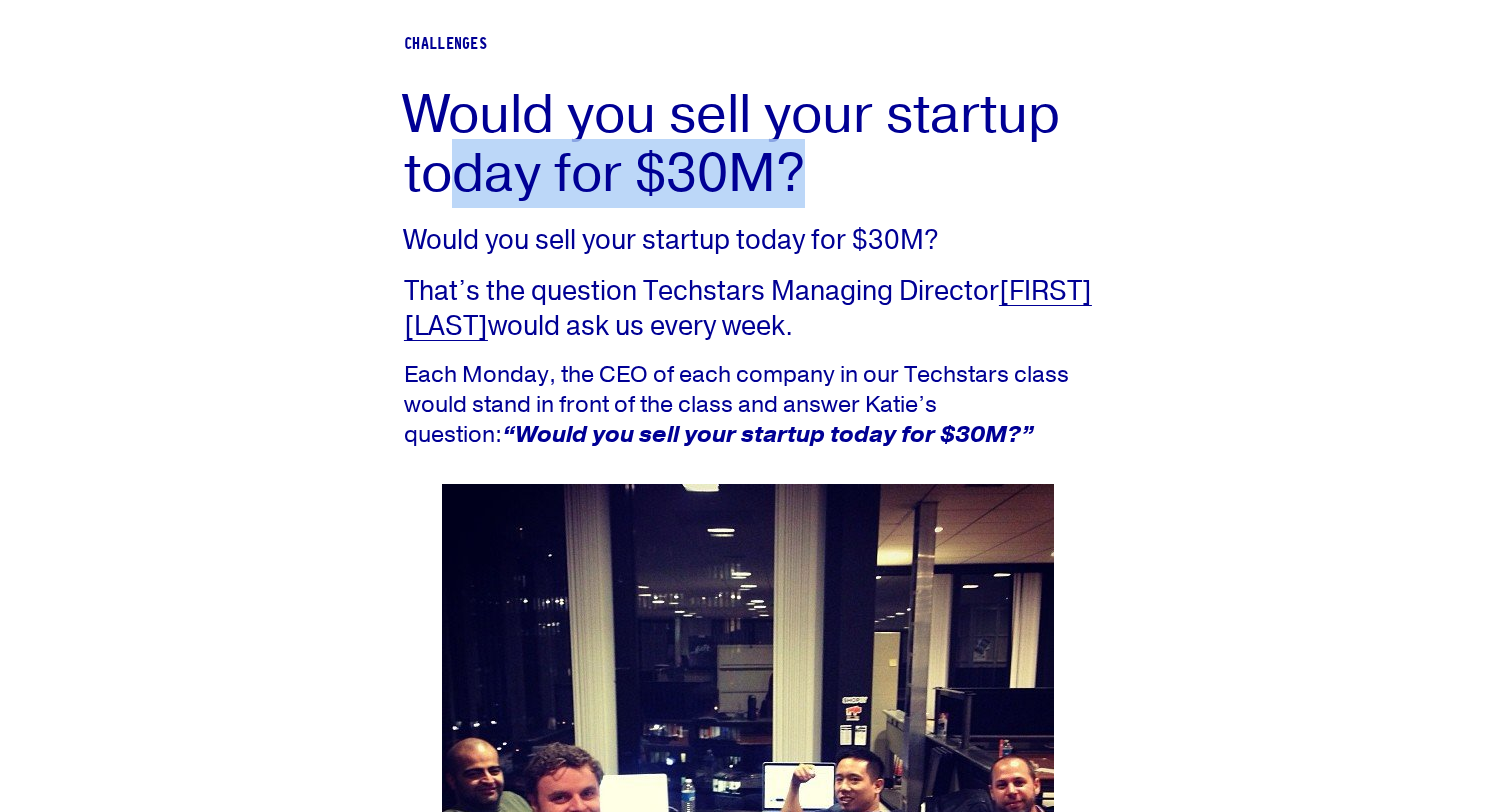 scroll, scrollTop: 0, scrollLeft: 0, axis: both 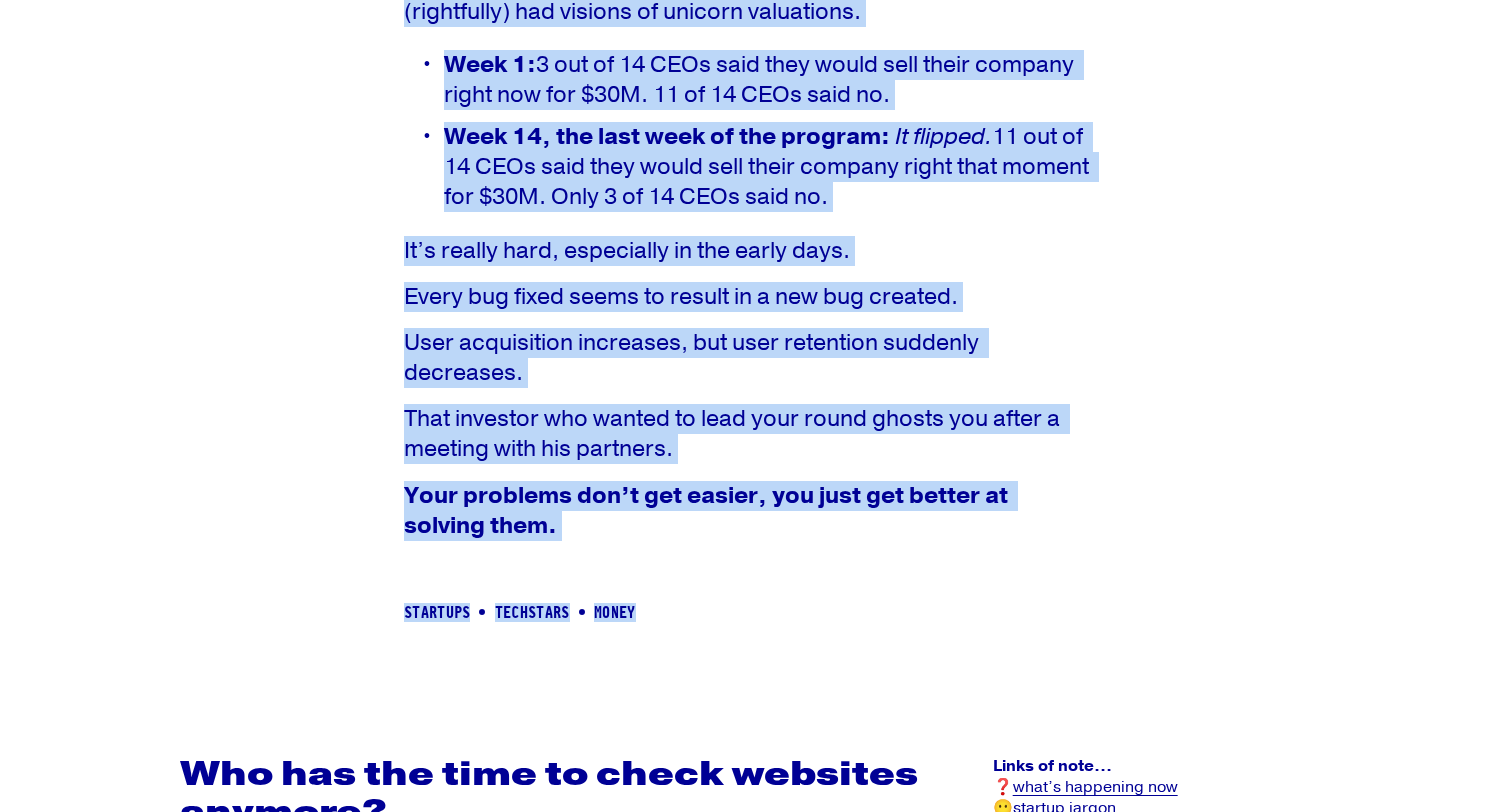 drag, startPoint x: 406, startPoint y: 229, endPoint x: 867, endPoint y: 616, distance: 601.90533 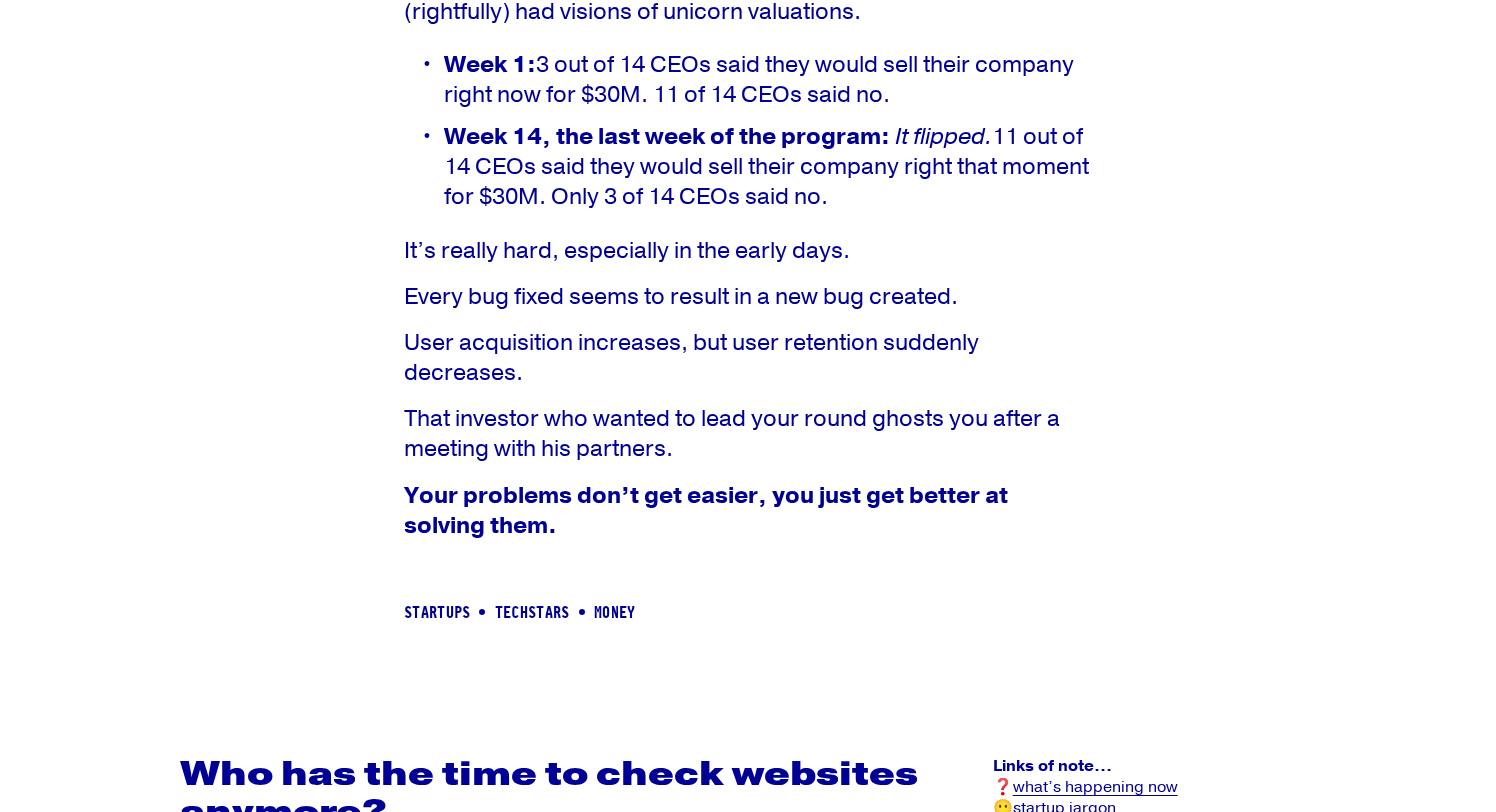 click on "startups techstars money" at bounding box center [748, 612] 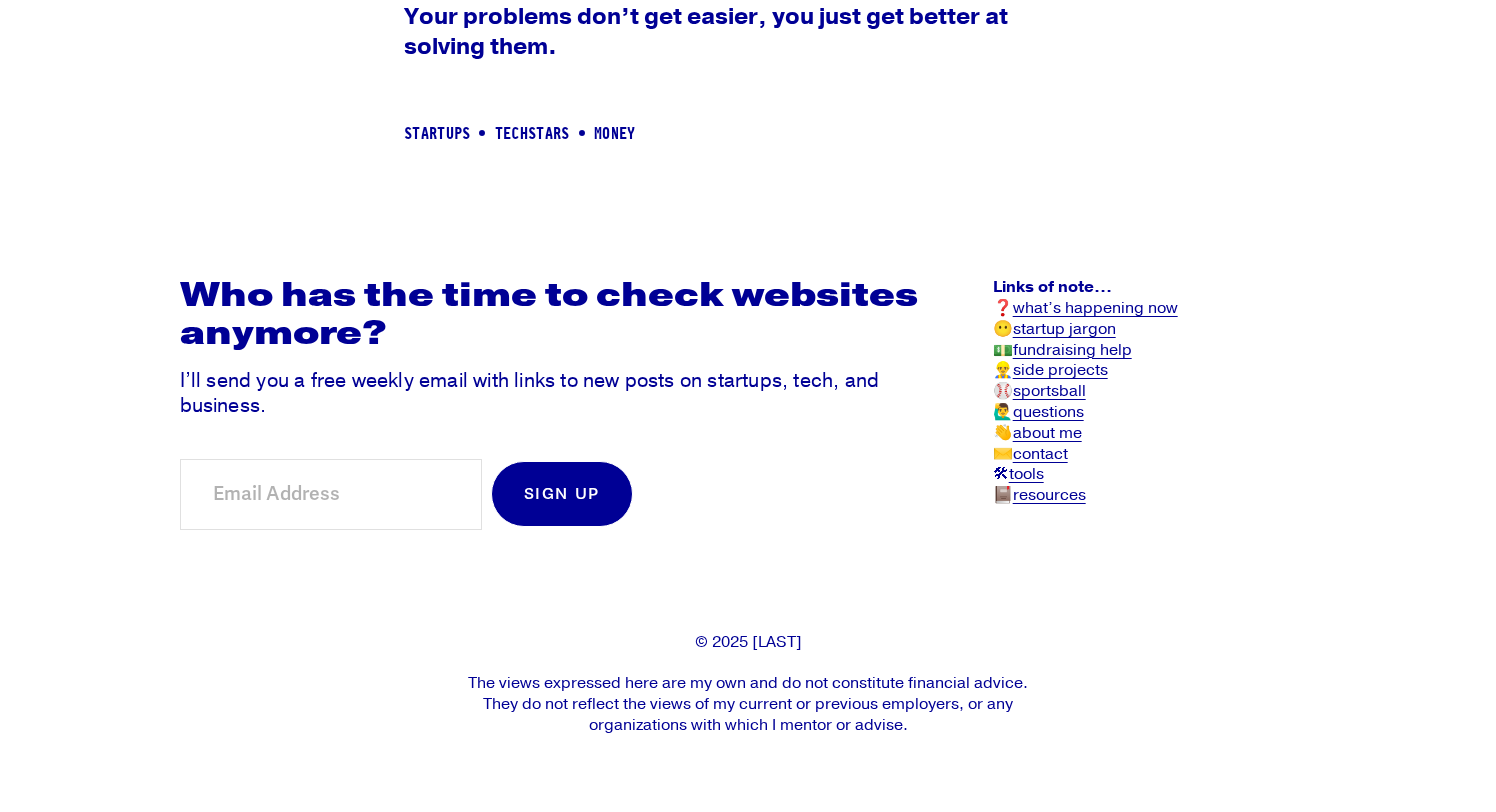 scroll, scrollTop: 0, scrollLeft: 0, axis: both 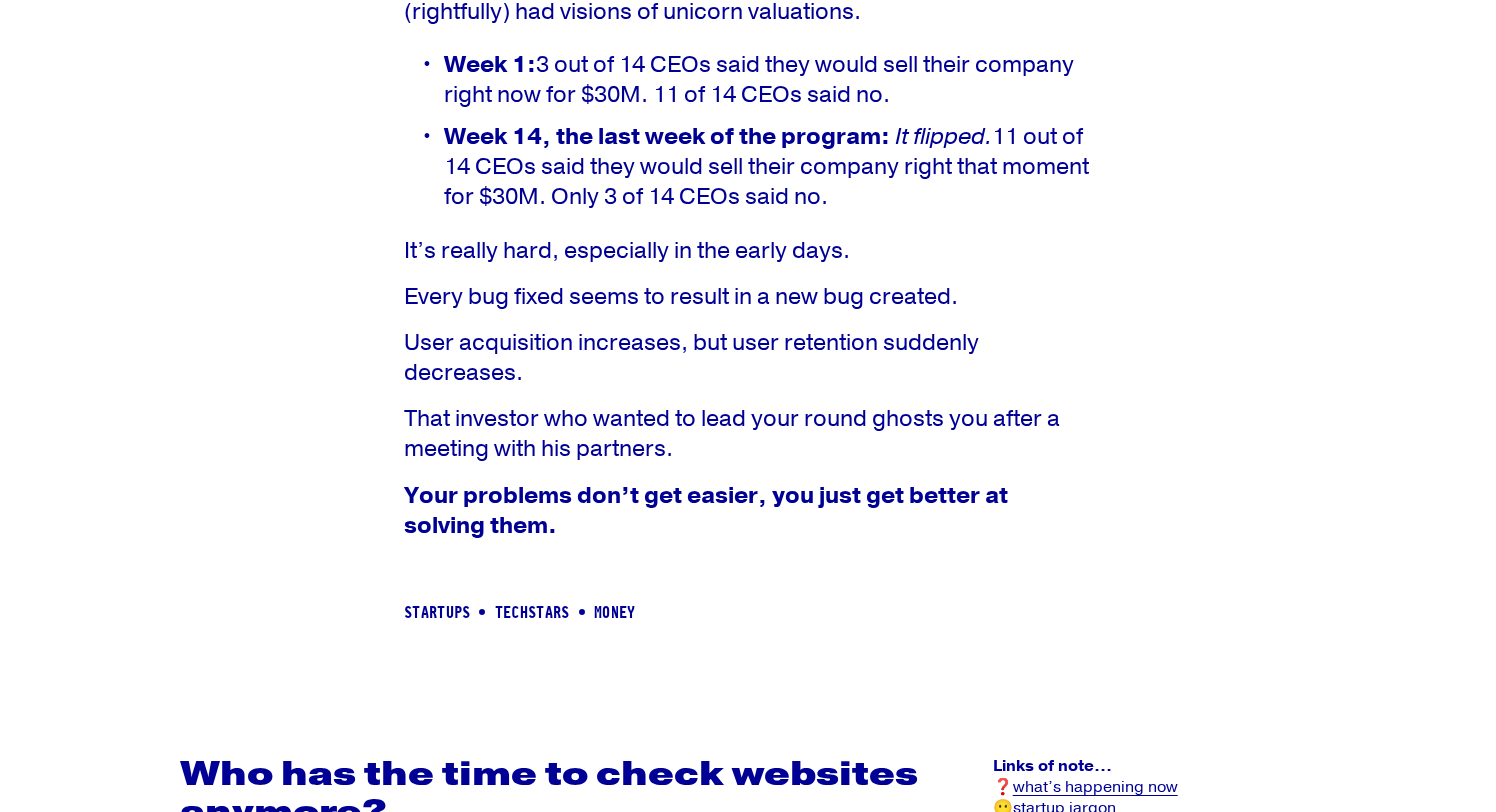 copy on "Week 1:  3 out of 14 CEOs said they would sell their company right now for $30M. 11 of 14 CEOs said no. Week 14, the last week of the program:   It flipped.  11 out of 14 CEOs said they would sell their company right that moment for $30M. Only 3 of 14 CEOs said no." 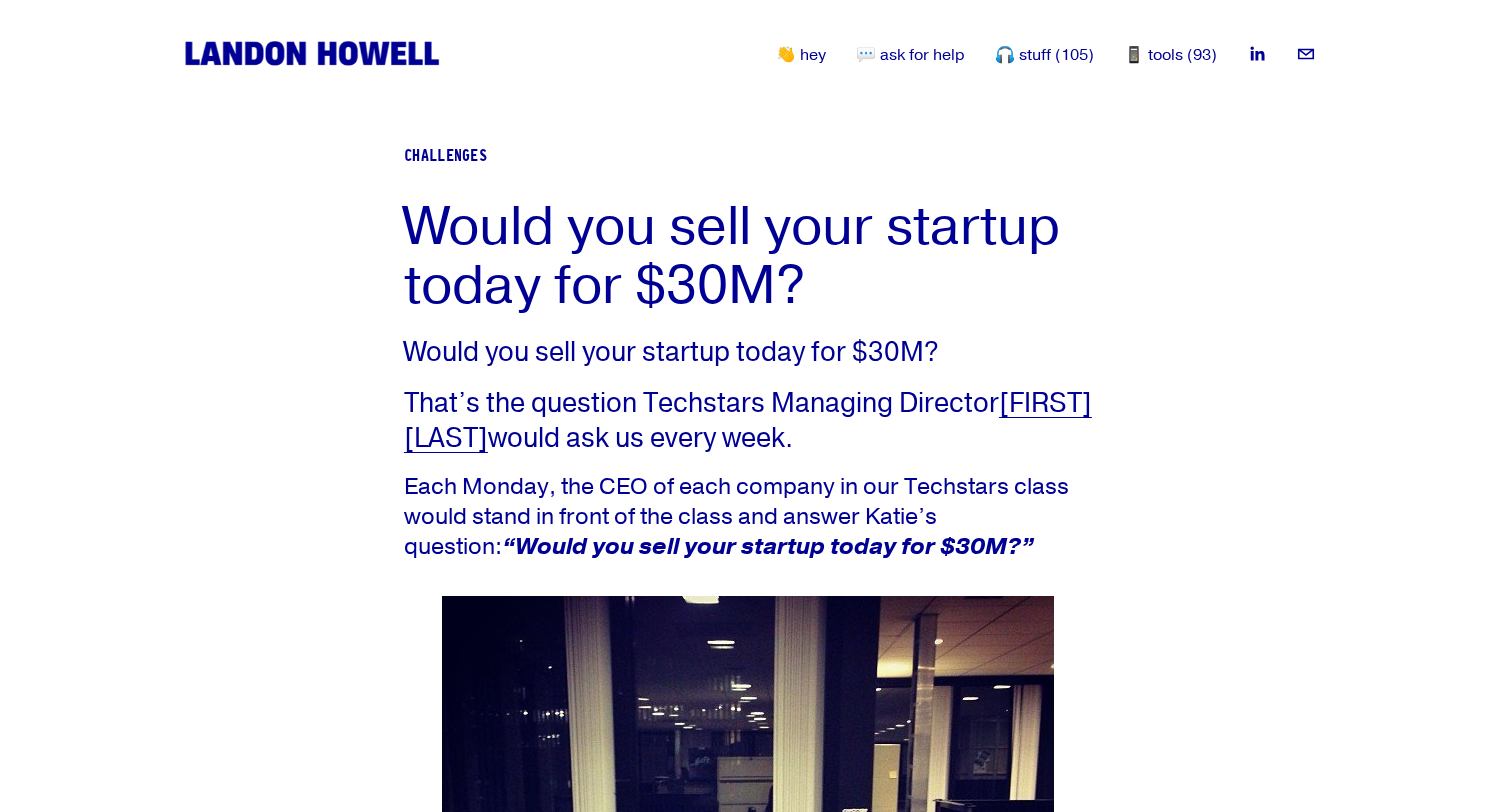 scroll, scrollTop: 555, scrollLeft: 0, axis: vertical 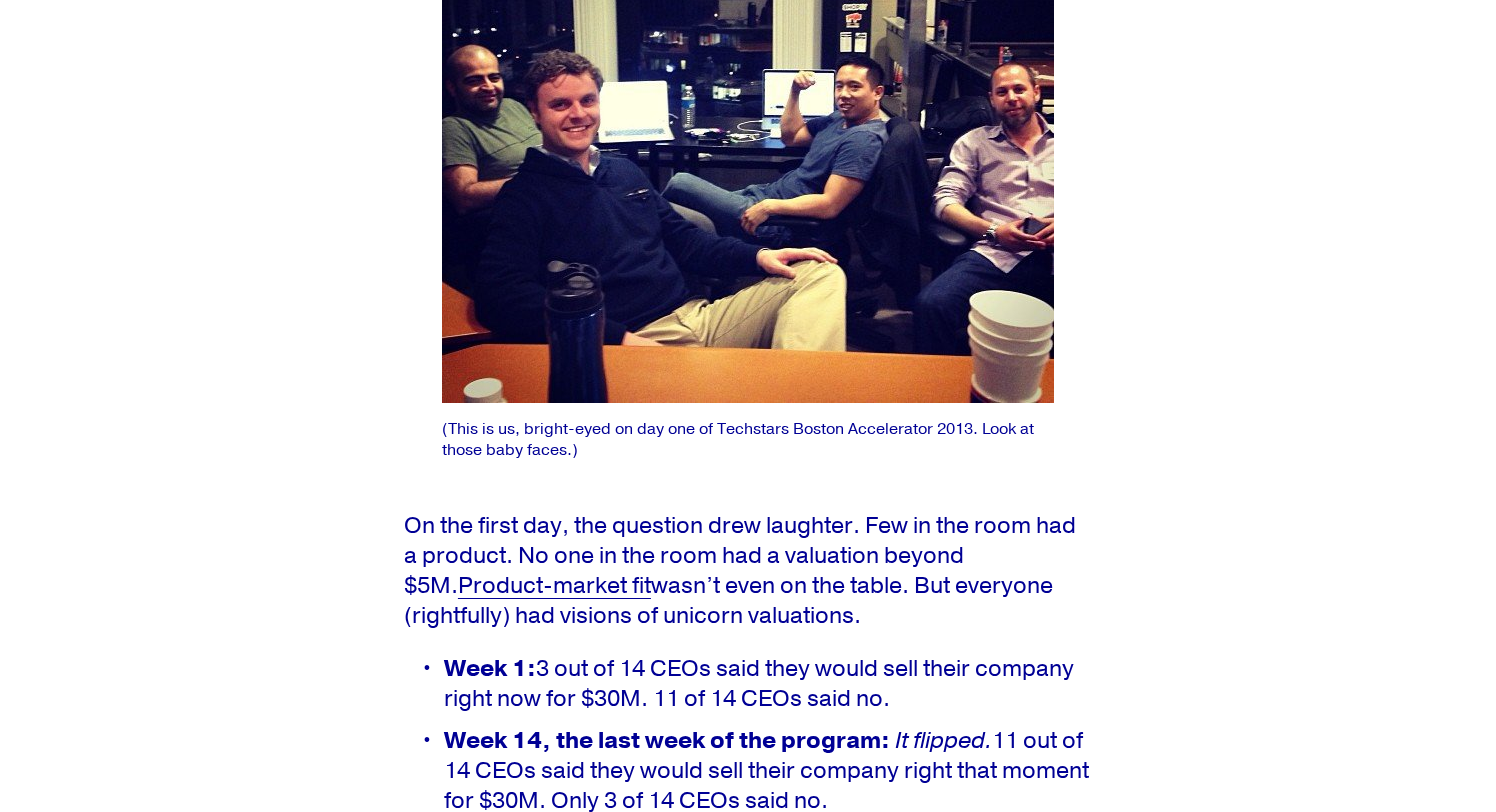 click on "Product-market fit" at bounding box center (554, 585) 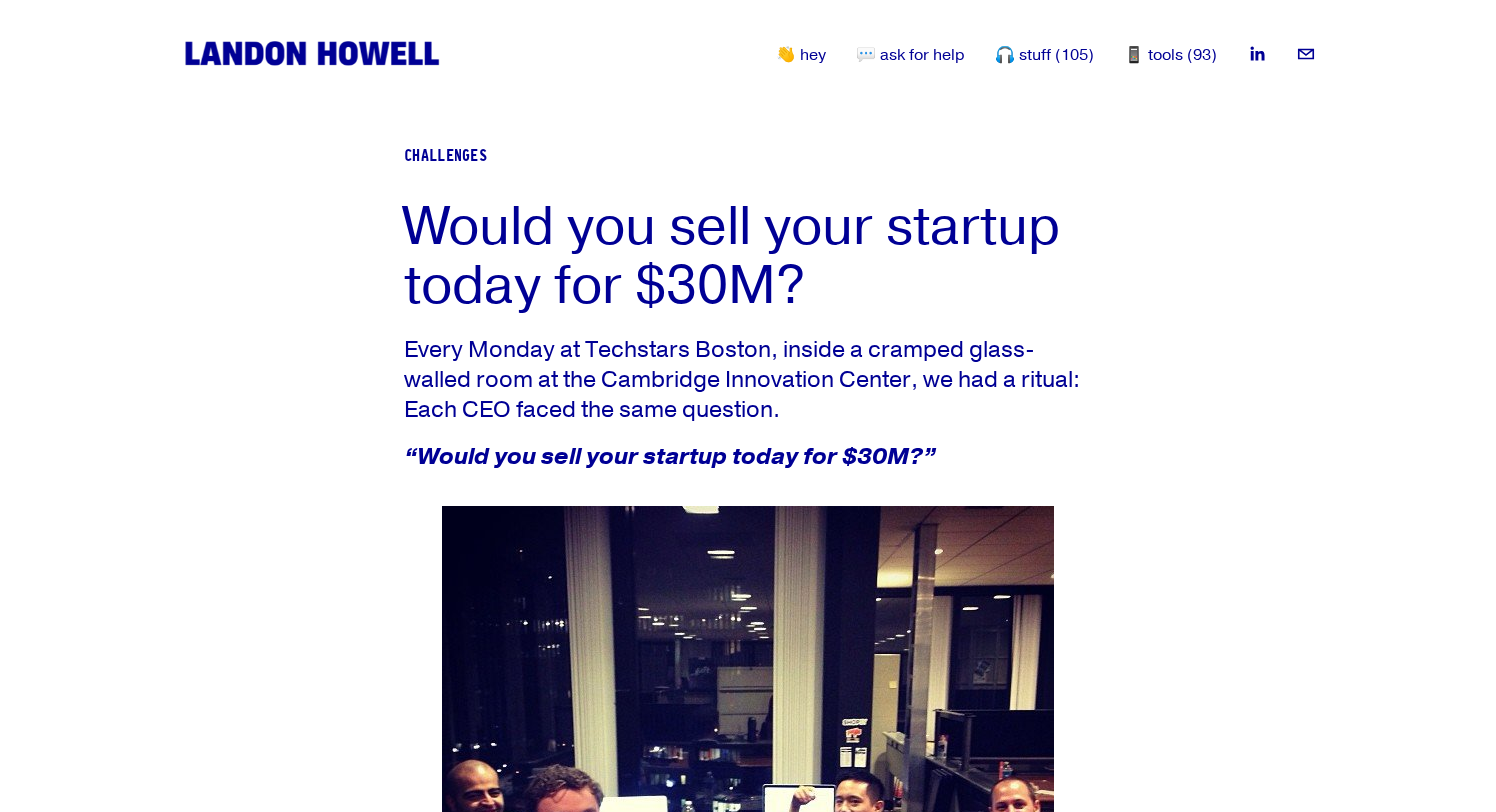 scroll, scrollTop: 805, scrollLeft: 0, axis: vertical 